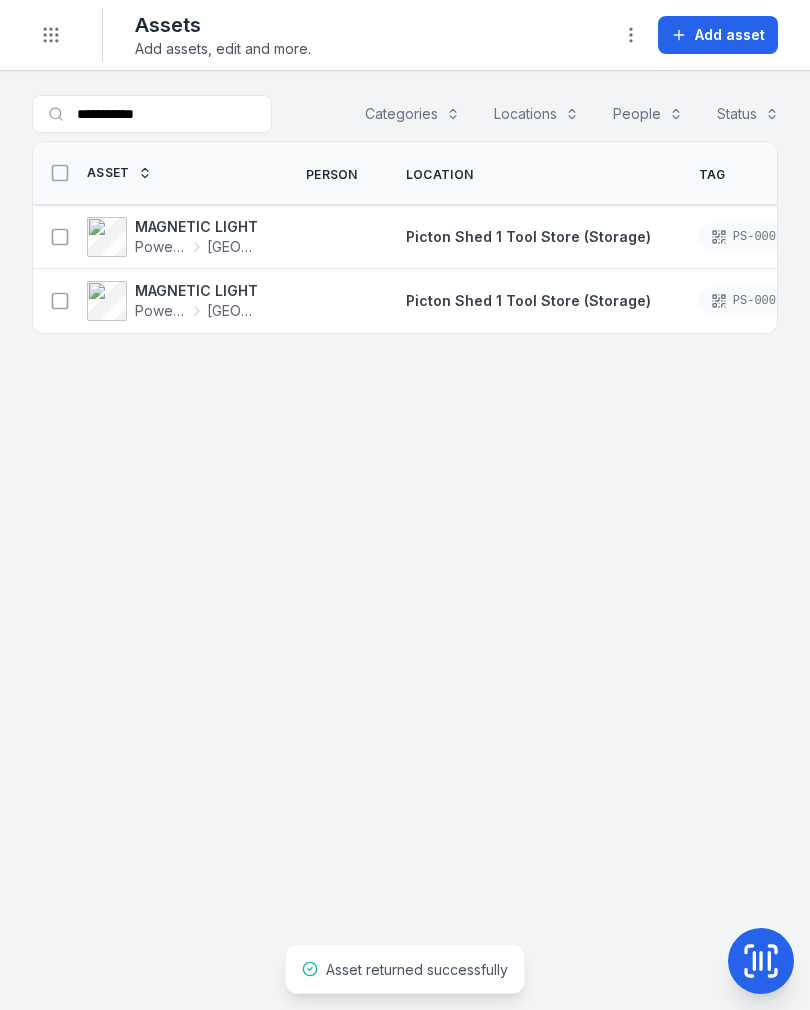 scroll, scrollTop: 0, scrollLeft: 0, axis: both 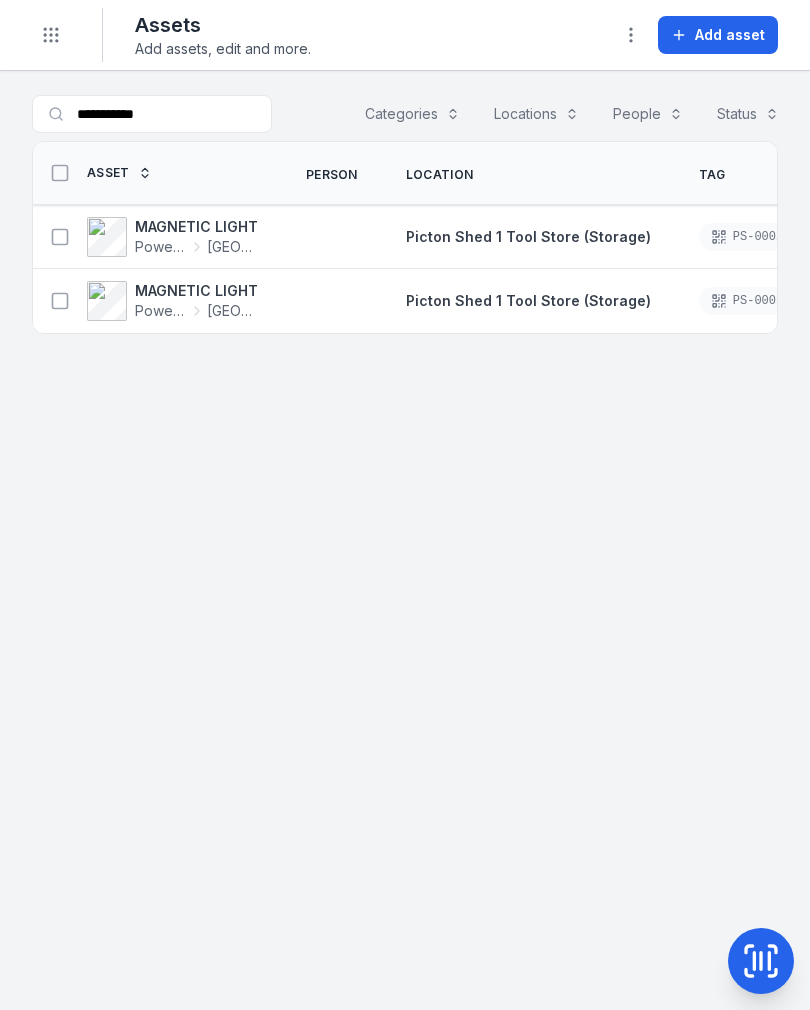 click on "Toggle Navigation" at bounding box center [51, 35] 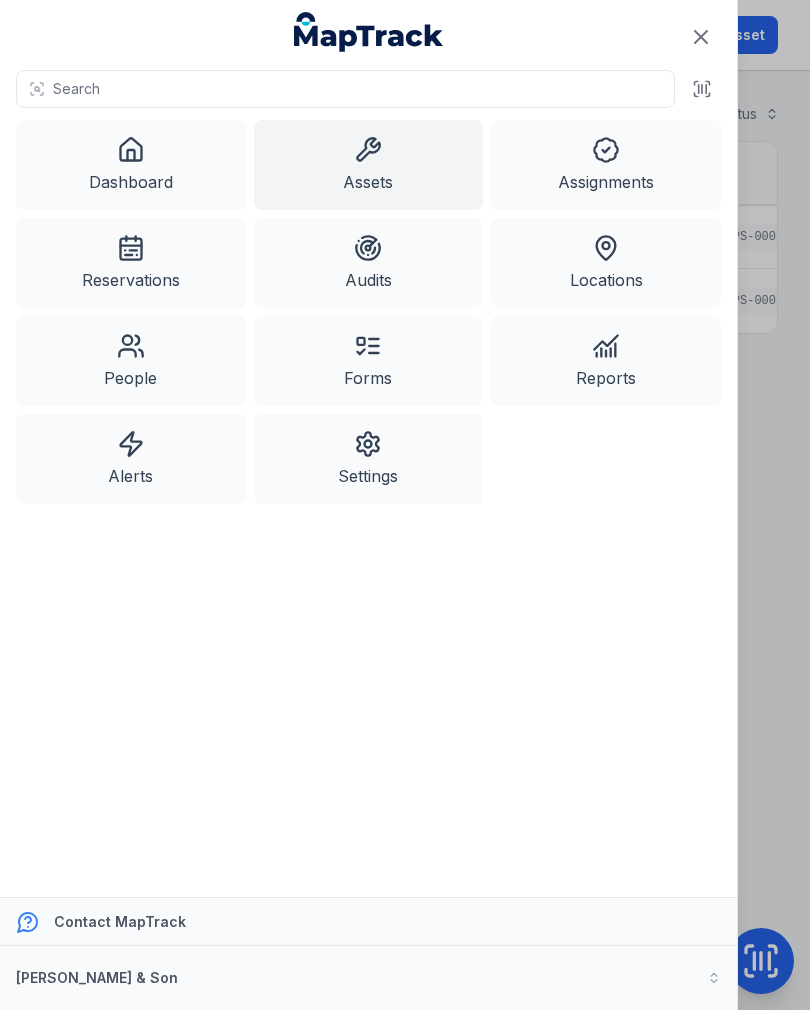 click on "Assets" at bounding box center (369, 165) 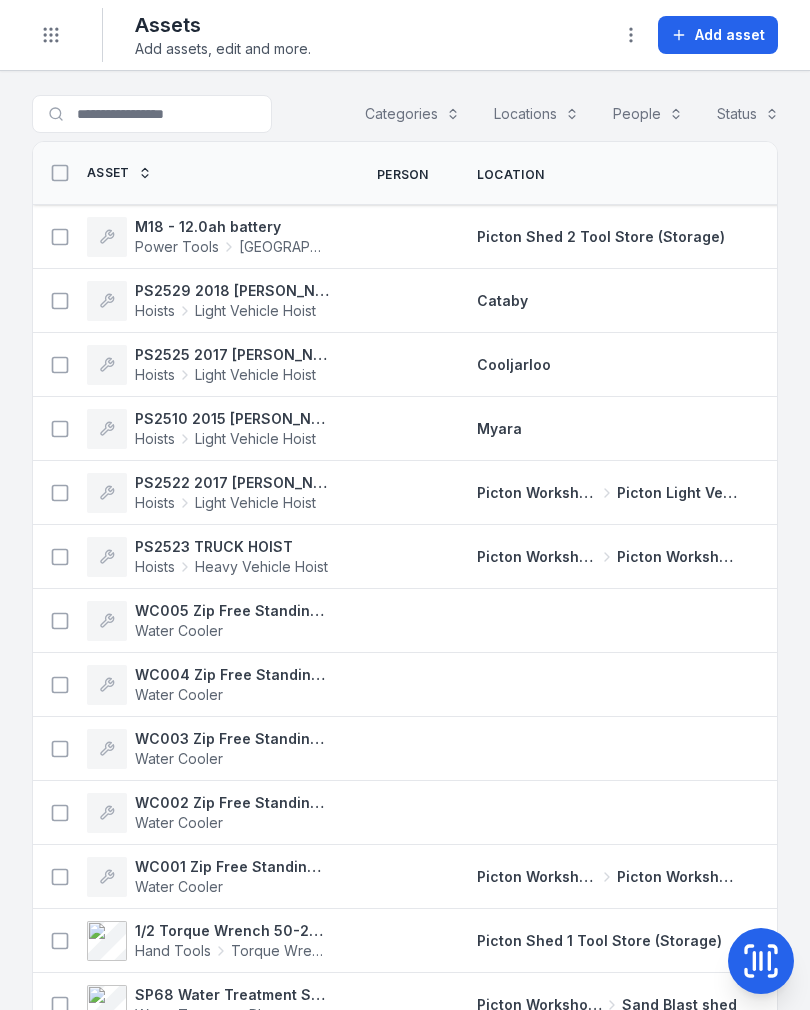 scroll, scrollTop: 0, scrollLeft: 0, axis: both 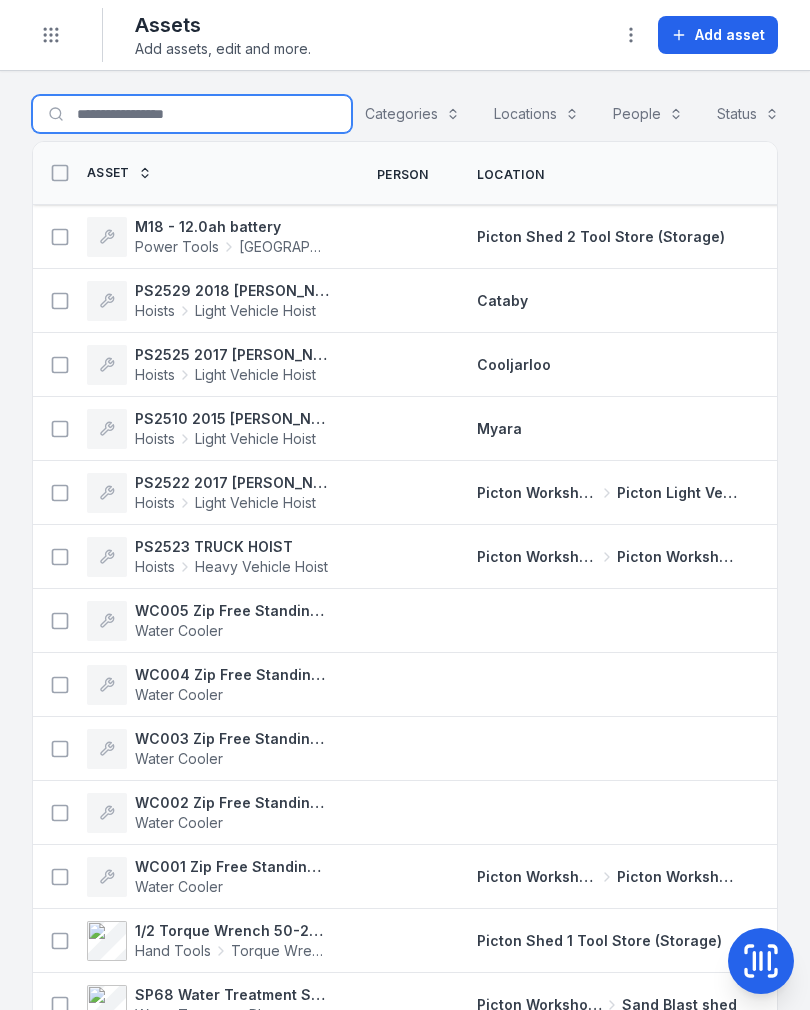 click on "Search for  assets" at bounding box center [192, 114] 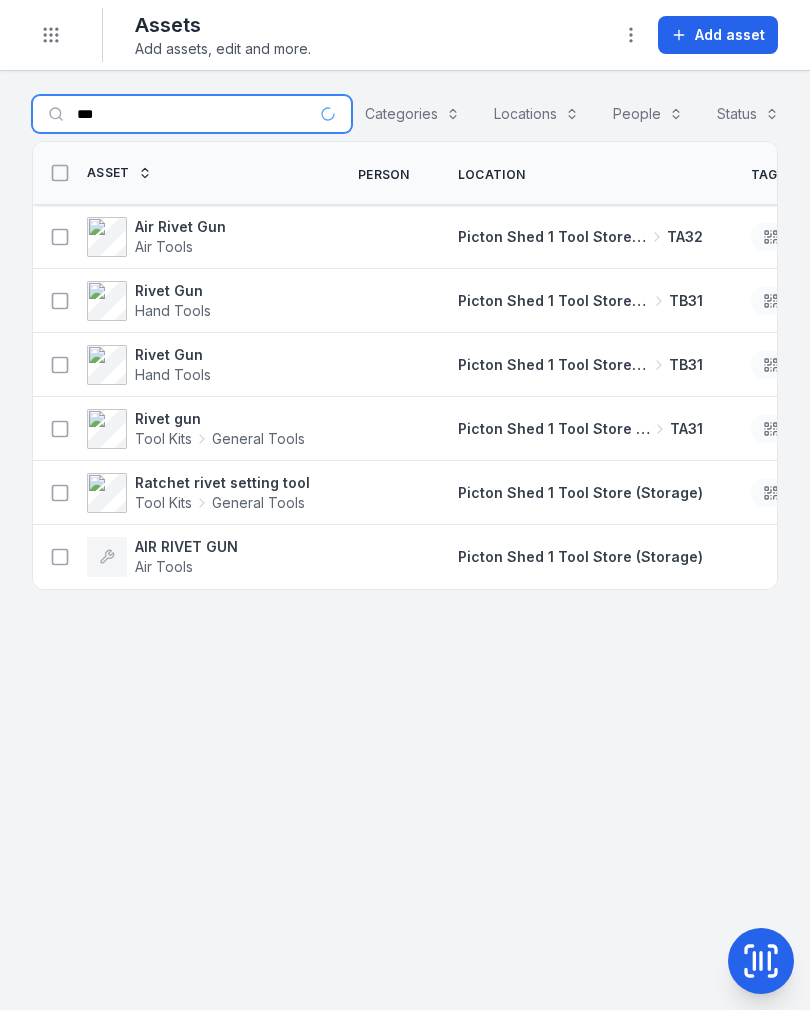 type on "***" 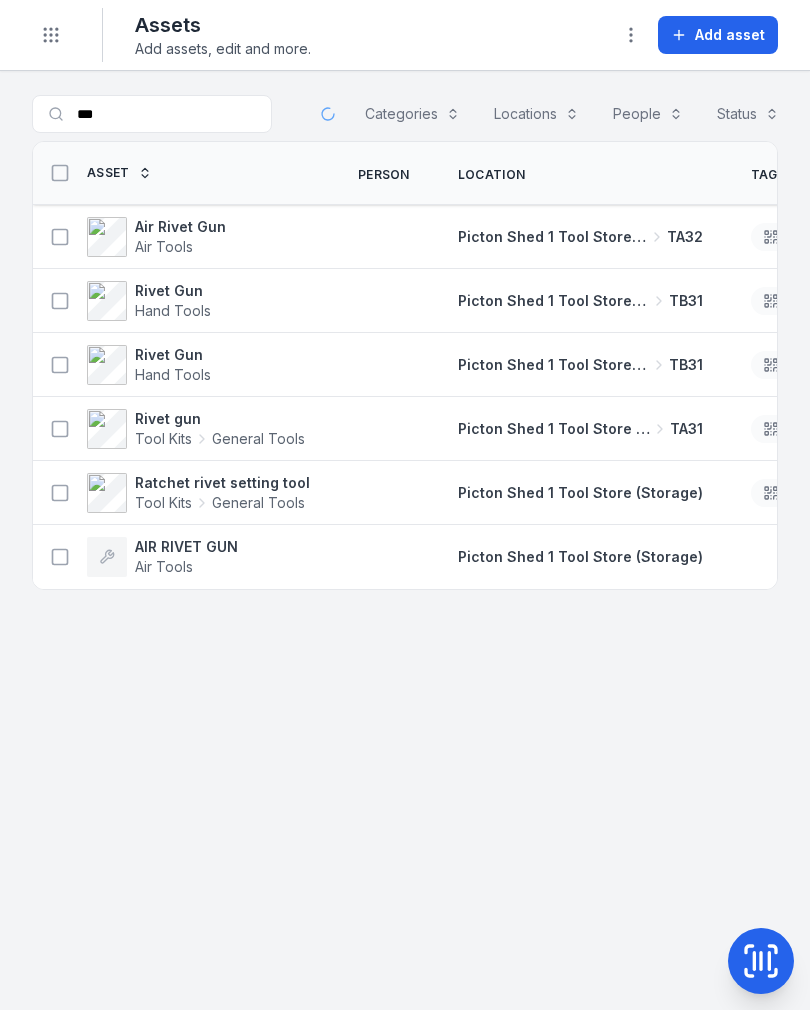 click 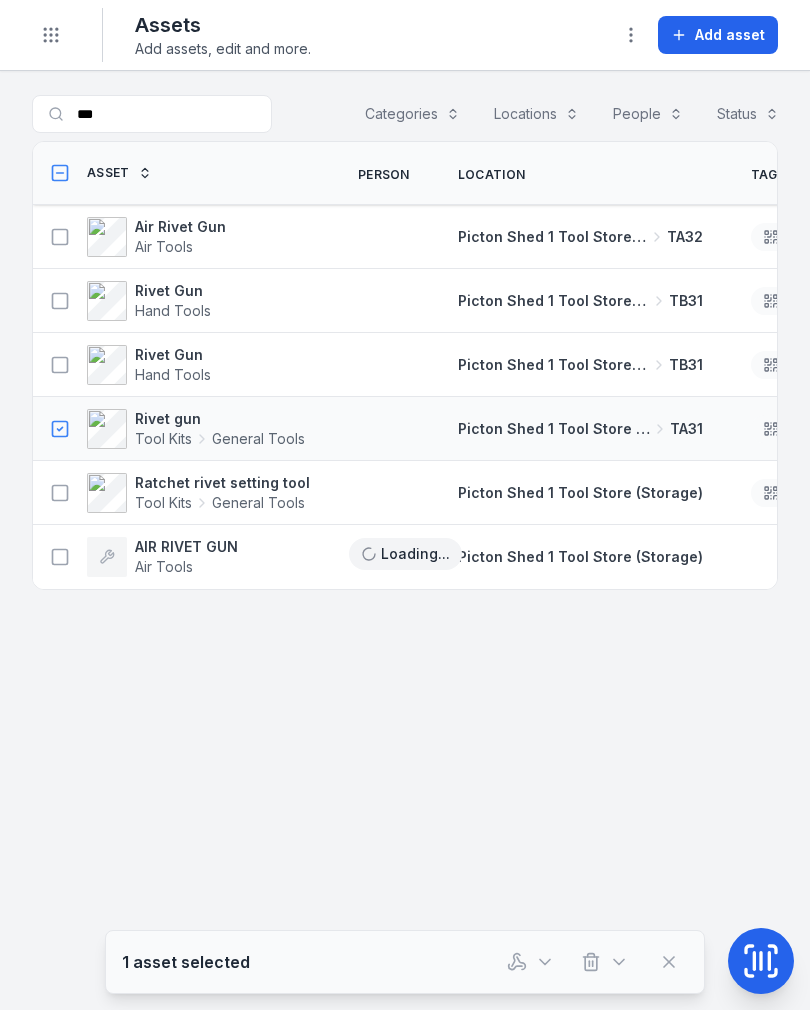 click 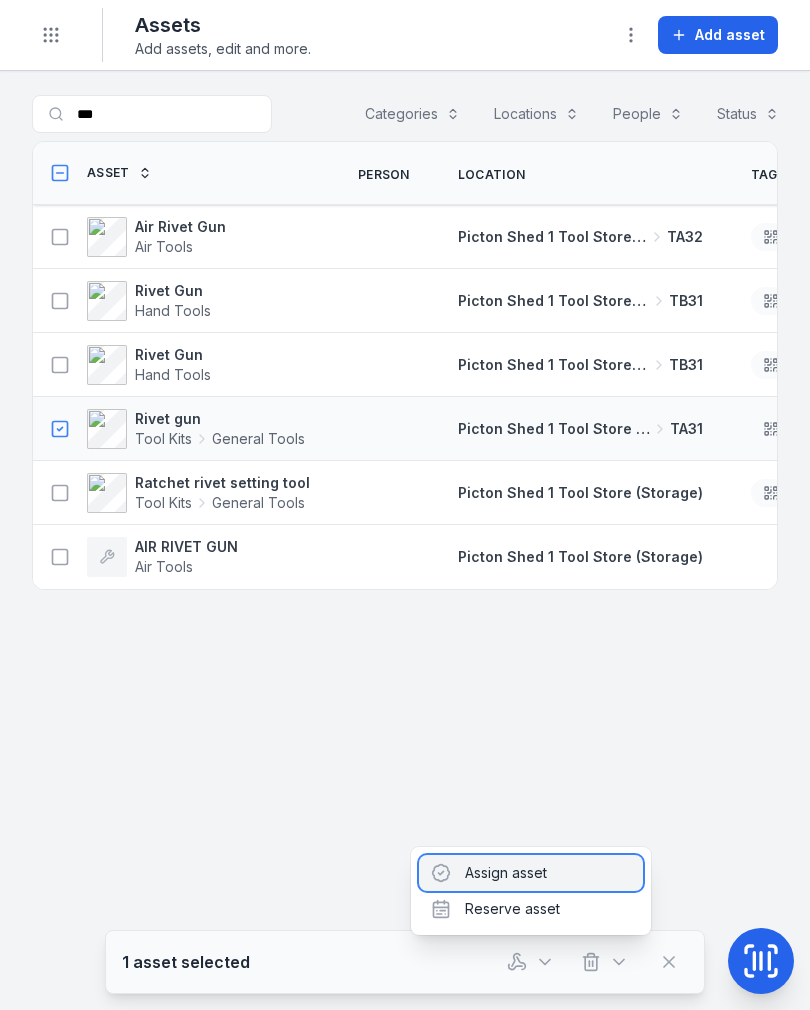 click on "Assign asset" at bounding box center (531, 873) 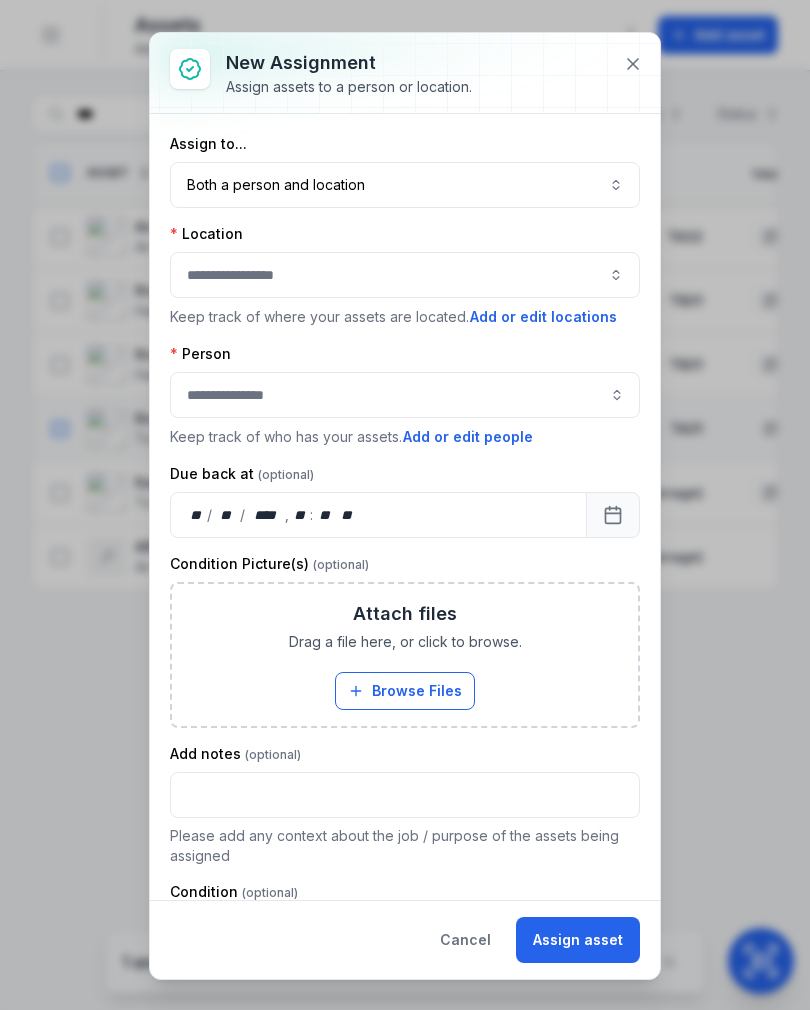 click on "Both a person and location ****" at bounding box center [405, 185] 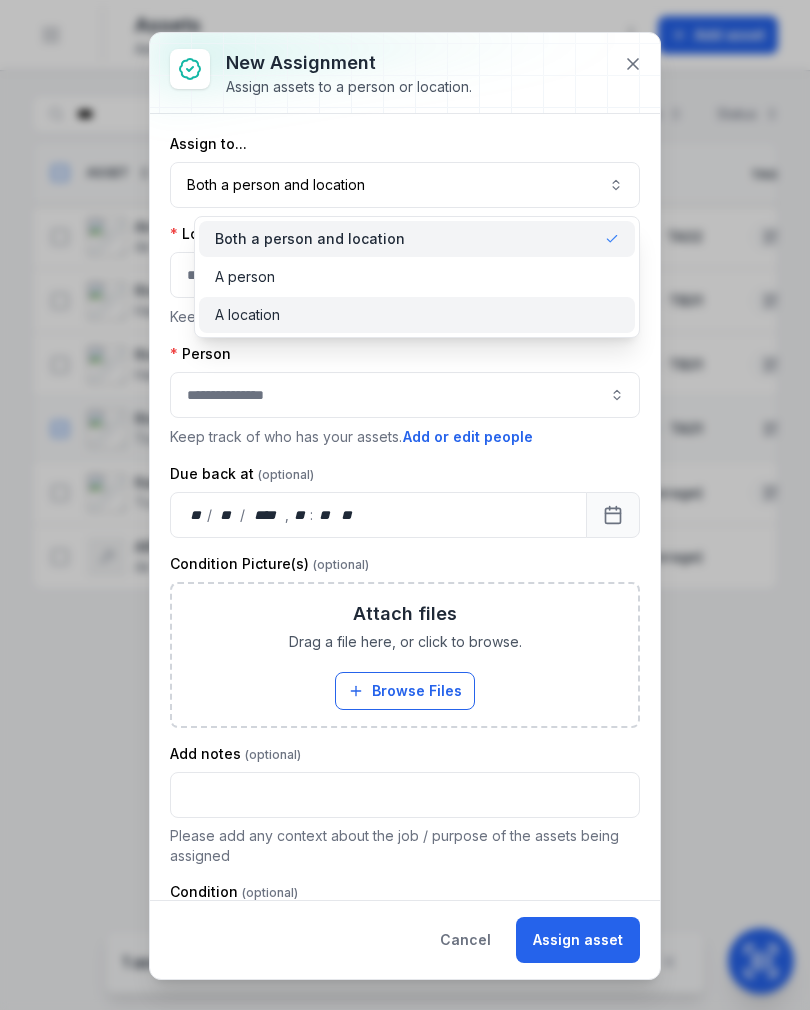 click on "A location" at bounding box center [417, 315] 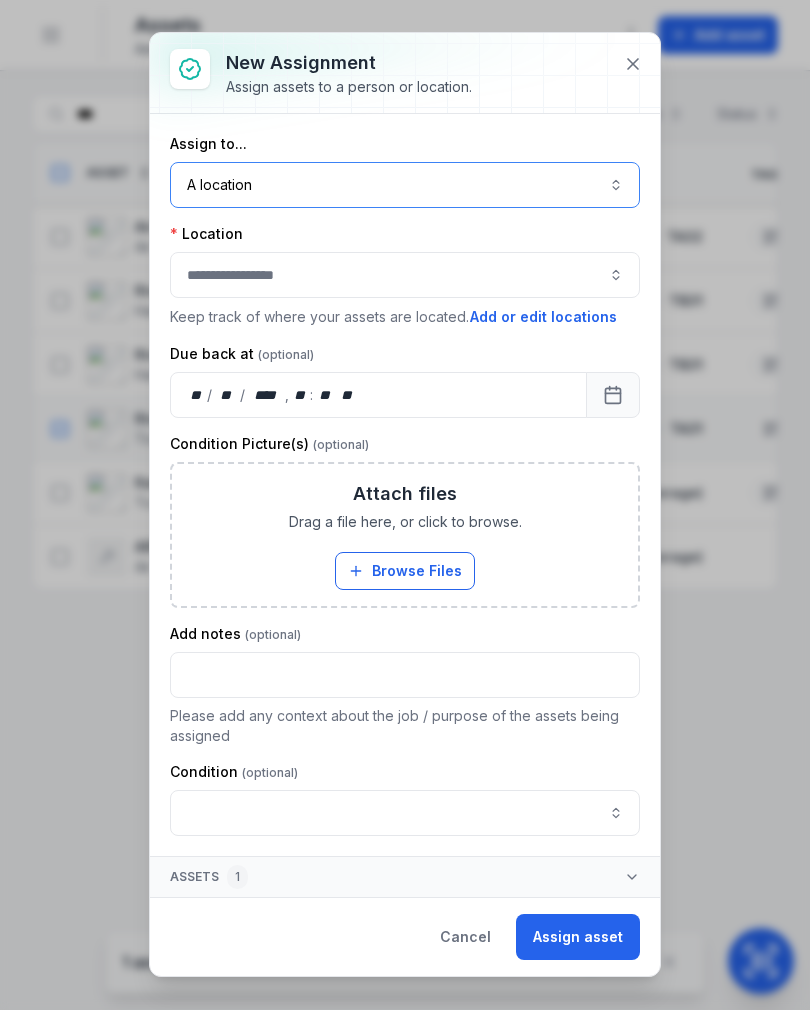 click at bounding box center [405, 275] 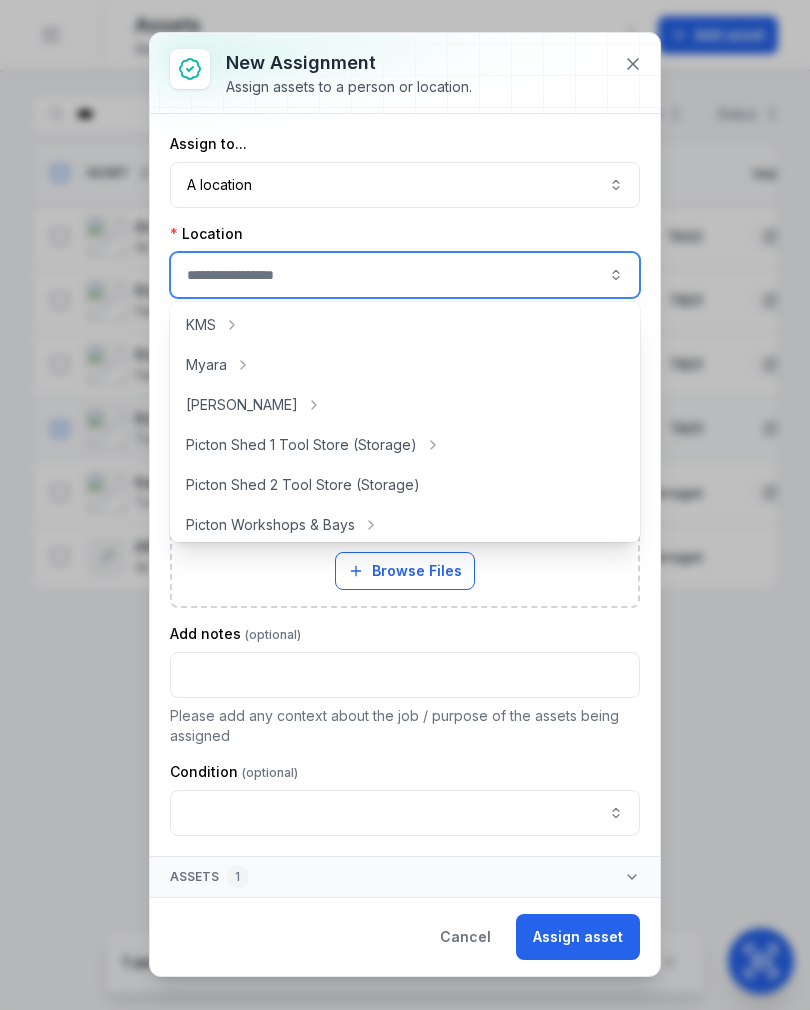 scroll, scrollTop: 289, scrollLeft: 0, axis: vertical 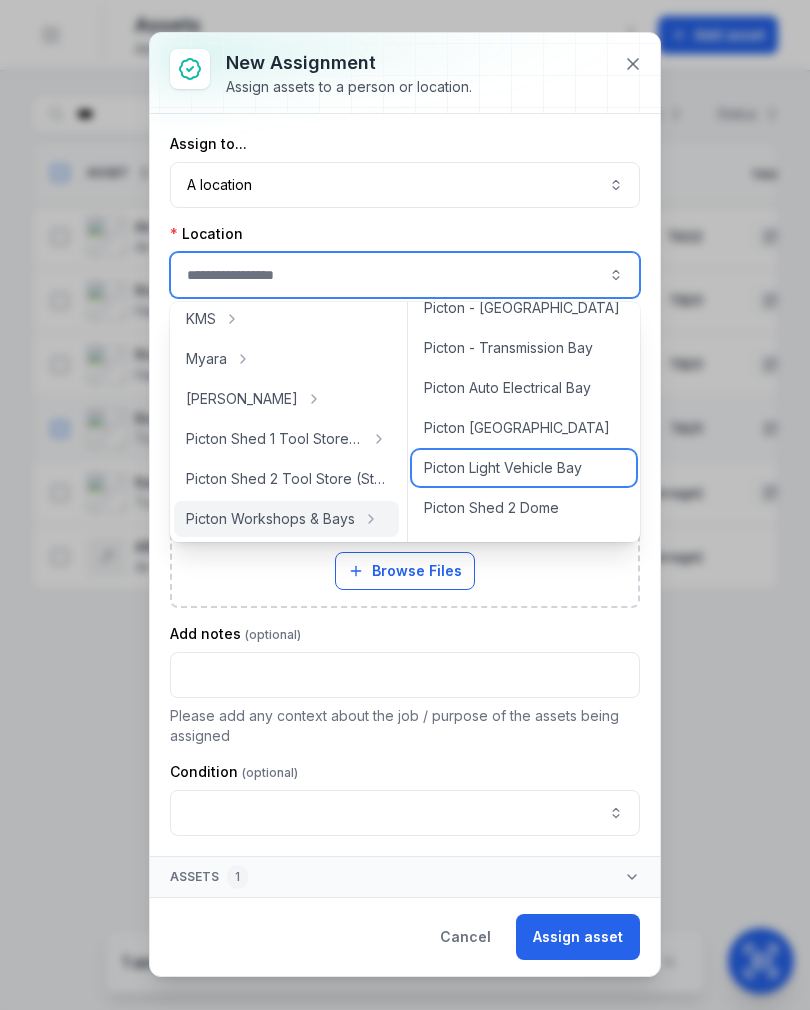 click on "Picton Light Vehicle Bay" at bounding box center [503, 468] 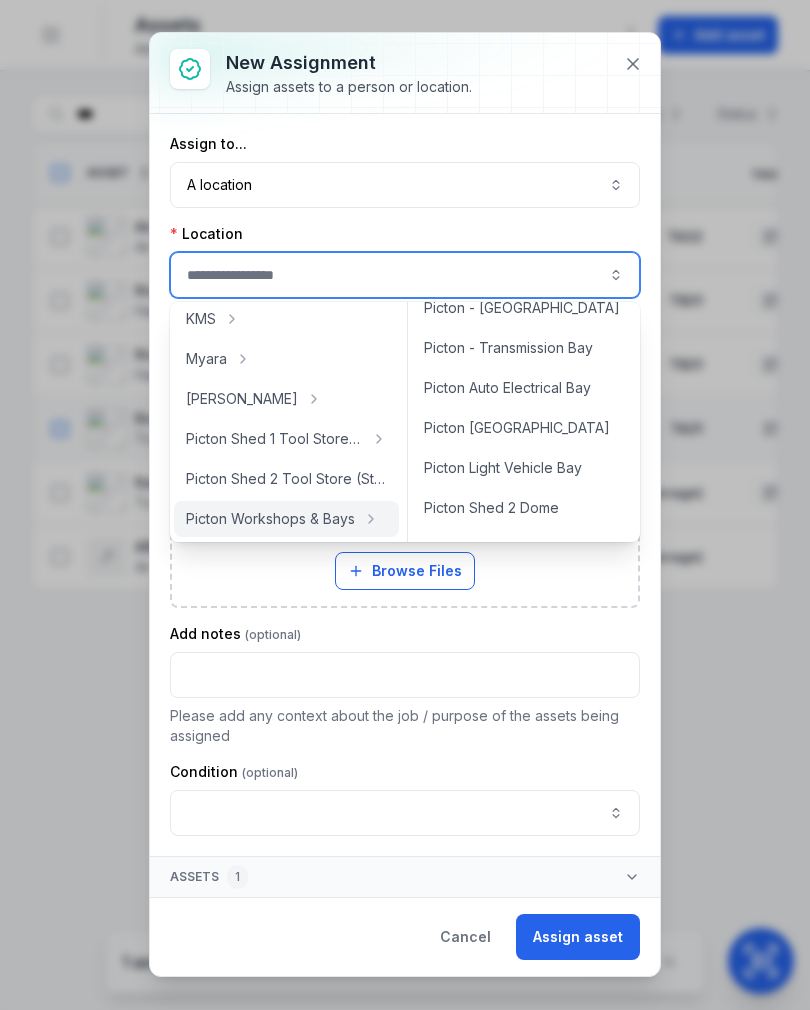 type on "**********" 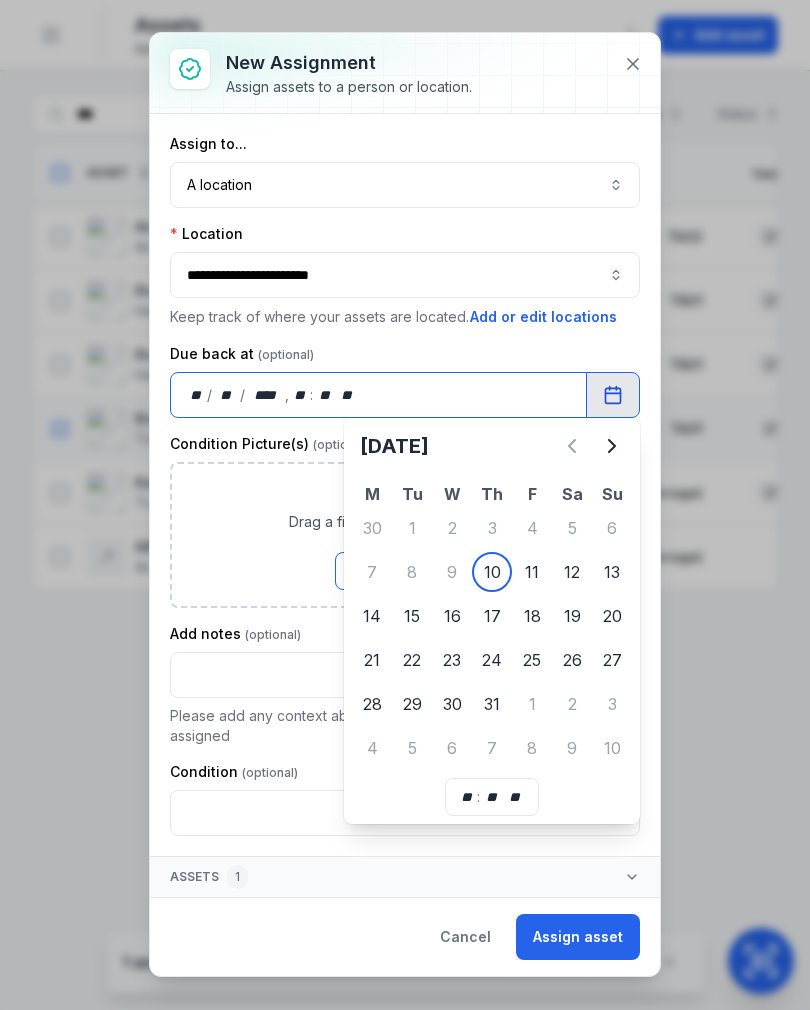 click on "Attach files Drag a file here, or click to browse. Browse Files Take Photos" at bounding box center (405, 535) 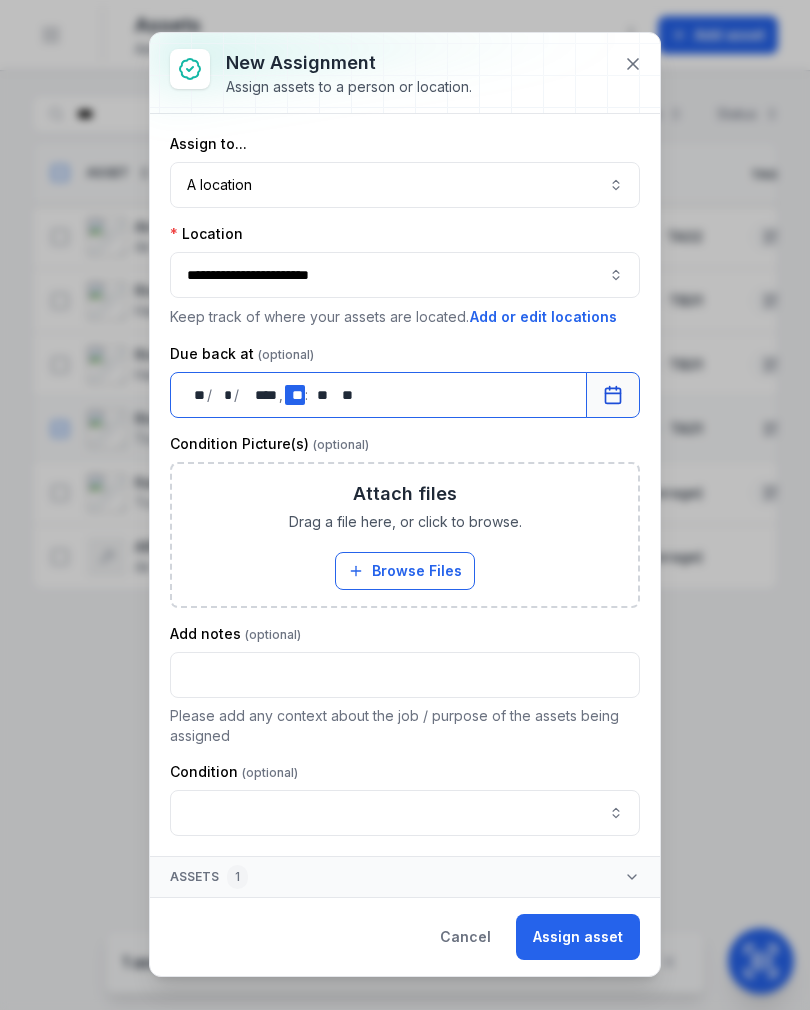 click on "** **" at bounding box center (295, 395) 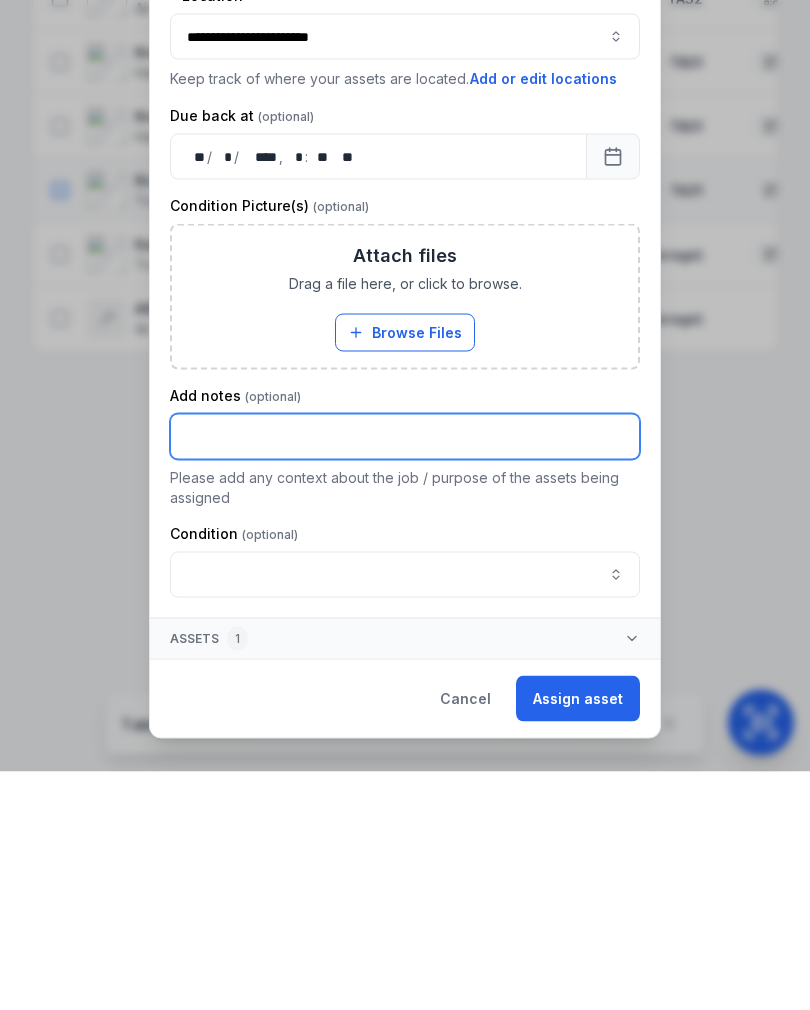 click at bounding box center (405, 675) 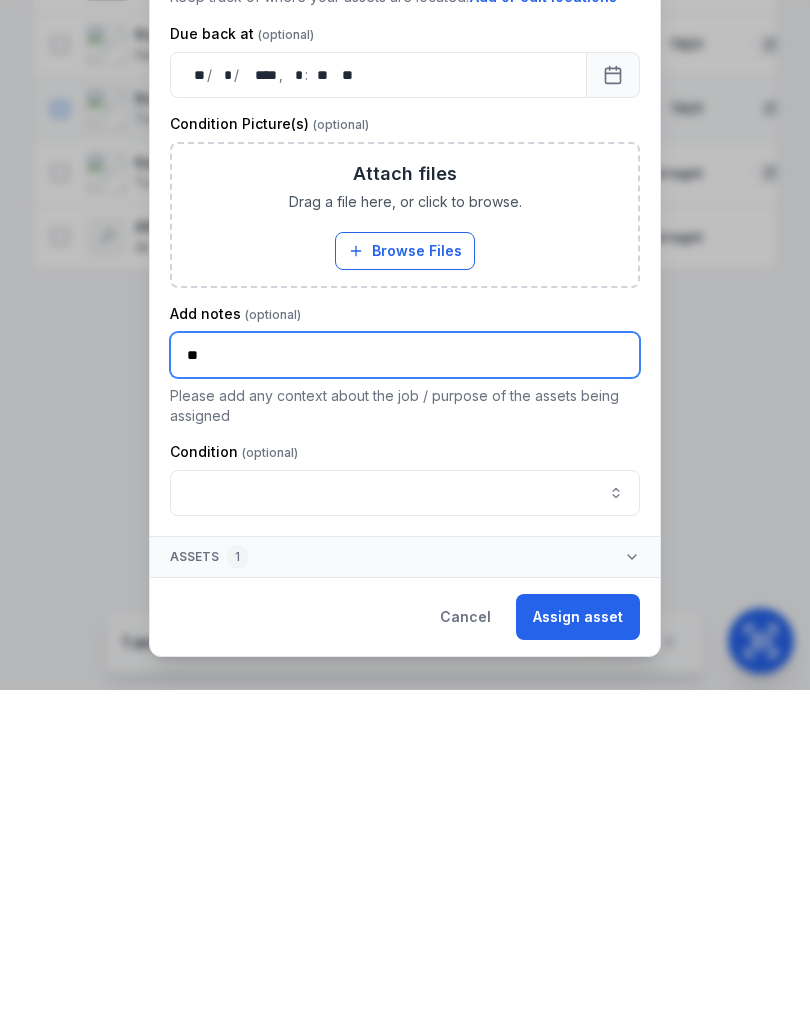type on "**" 